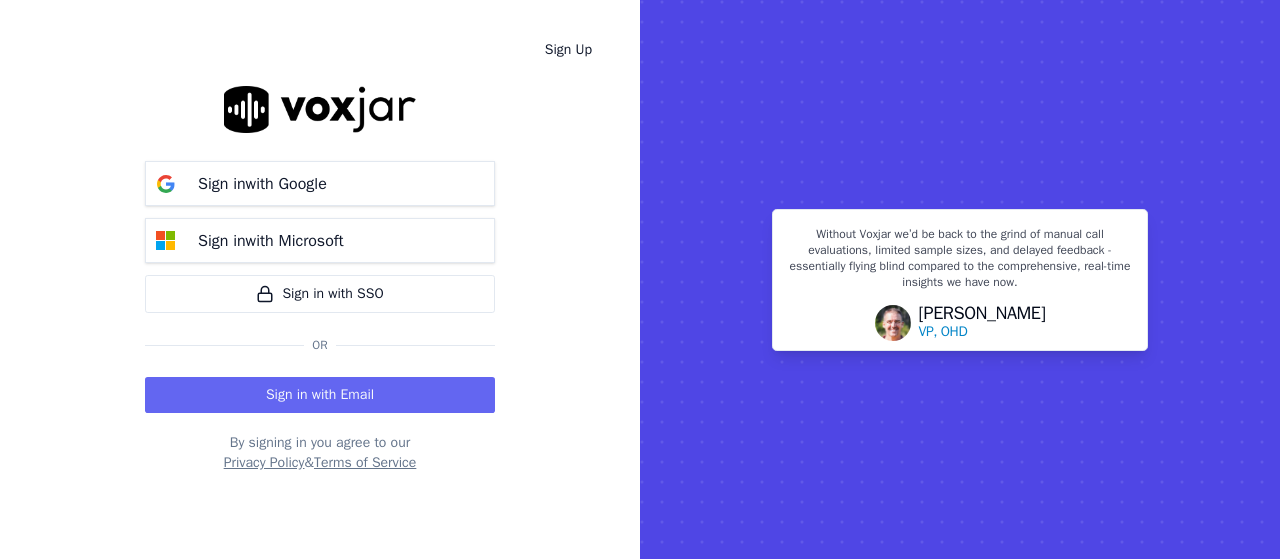 scroll, scrollTop: 0, scrollLeft: 0, axis: both 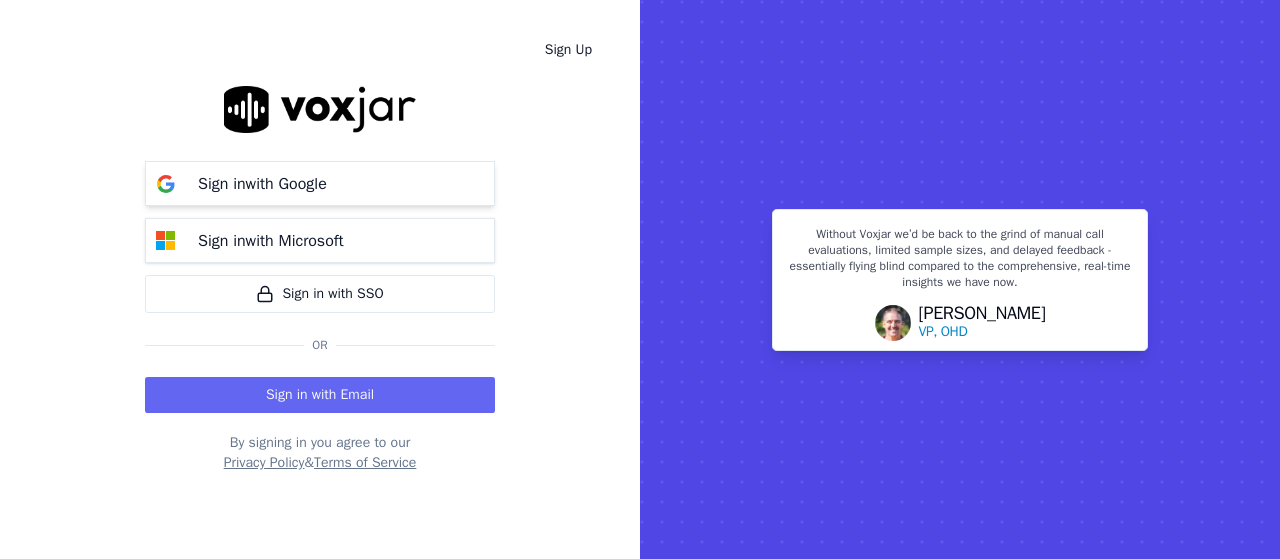 click on "Sign in  with Google" at bounding box center [262, 184] 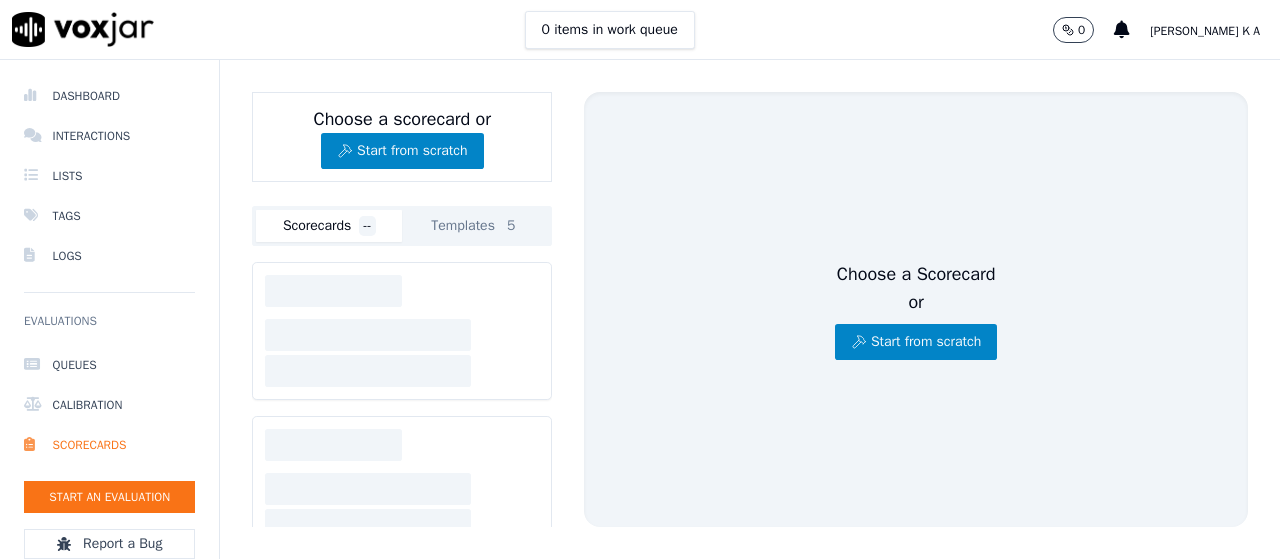 scroll, scrollTop: 0, scrollLeft: 0, axis: both 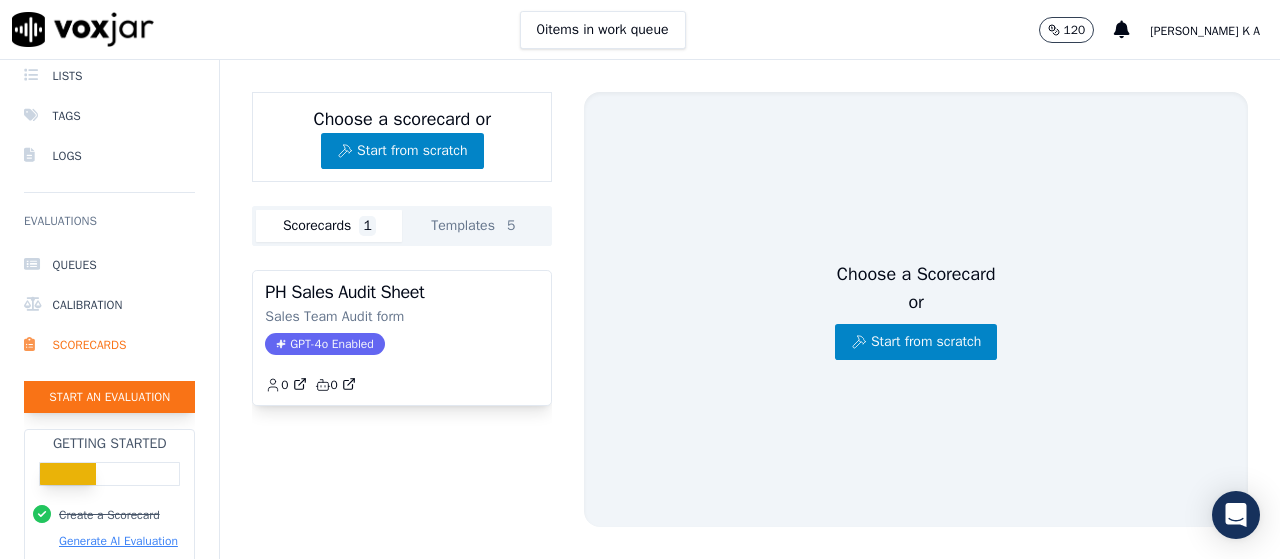 click on "Start an Evaluation" 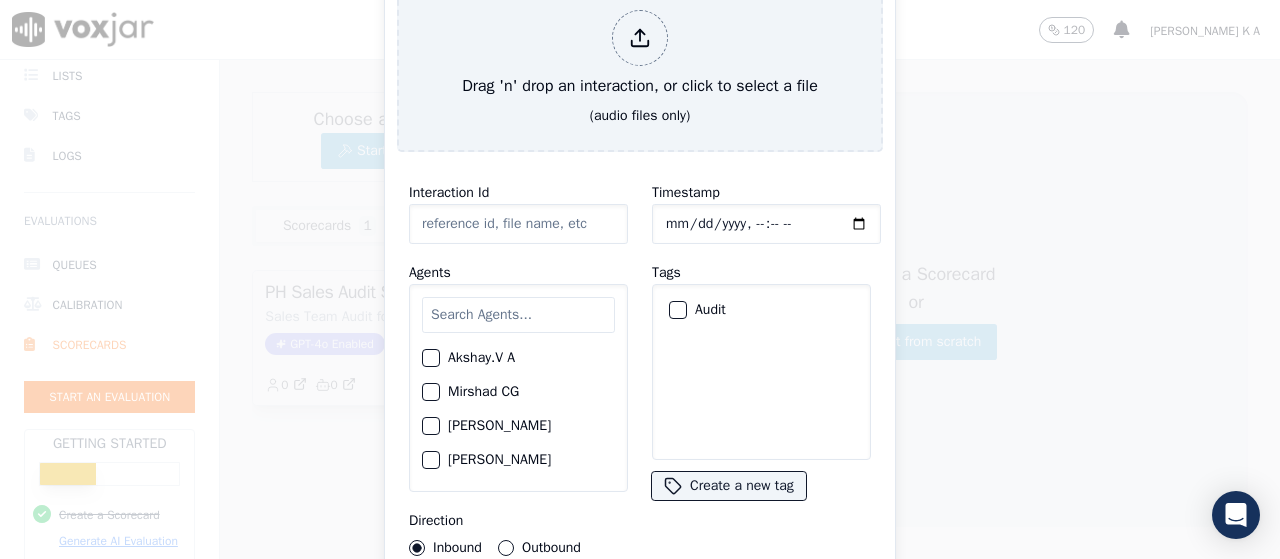 click at bounding box center (430, 392) 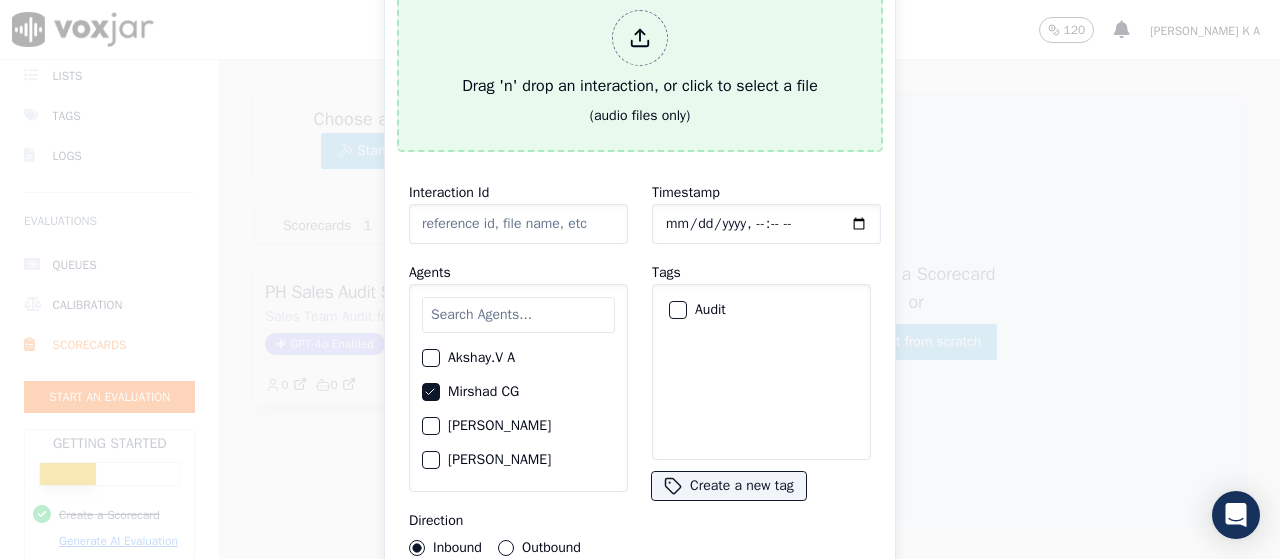 click 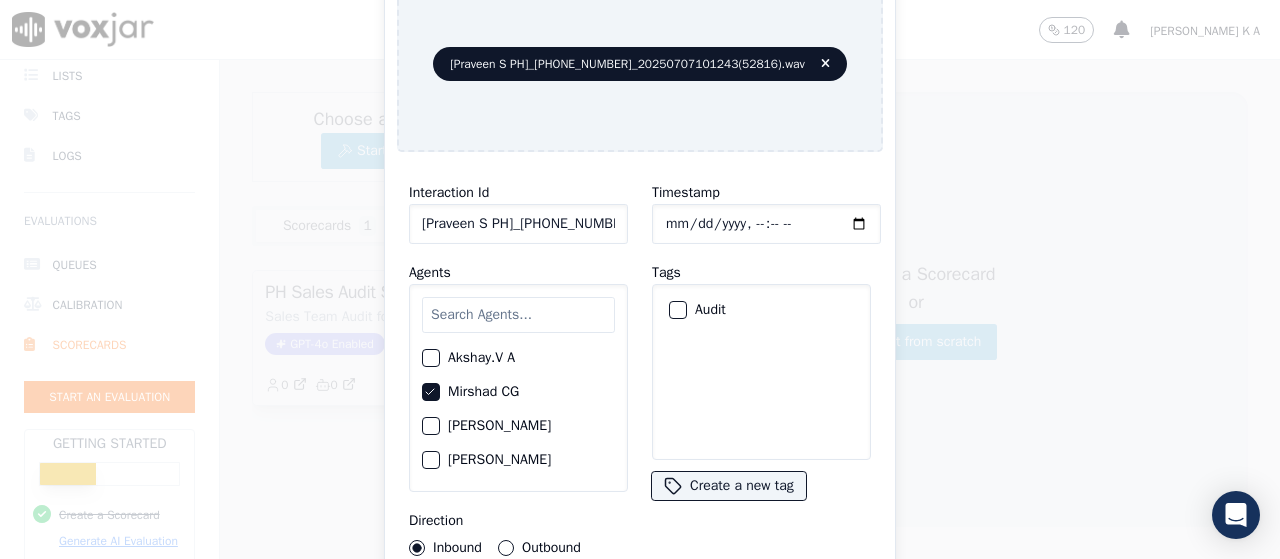 click on "Audit" at bounding box center (678, 310) 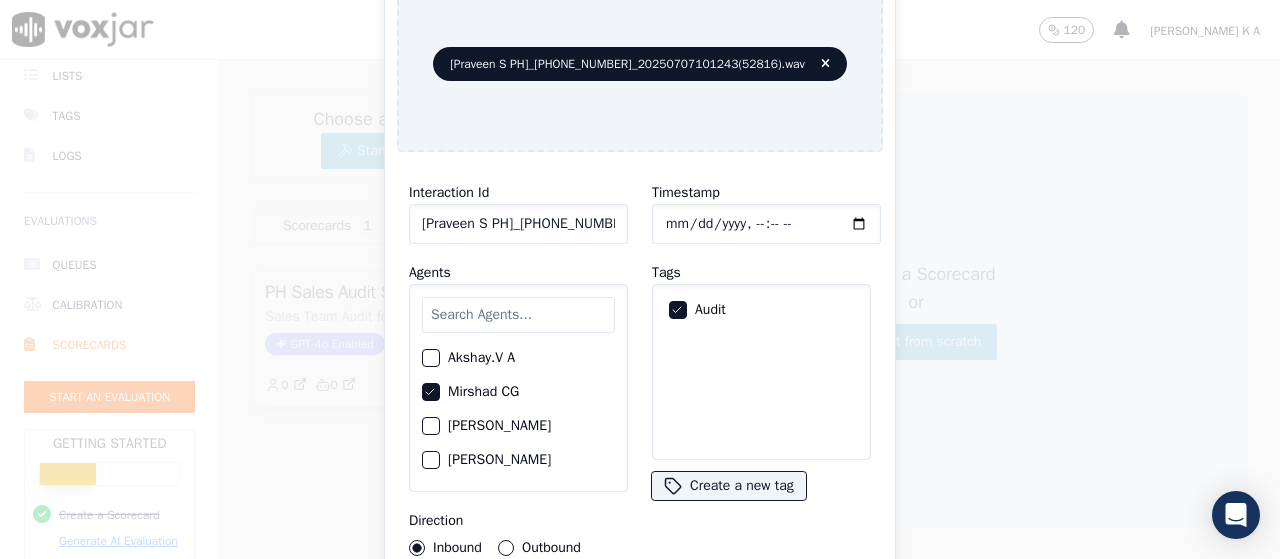 click on "Outbound" at bounding box center (506, 548) 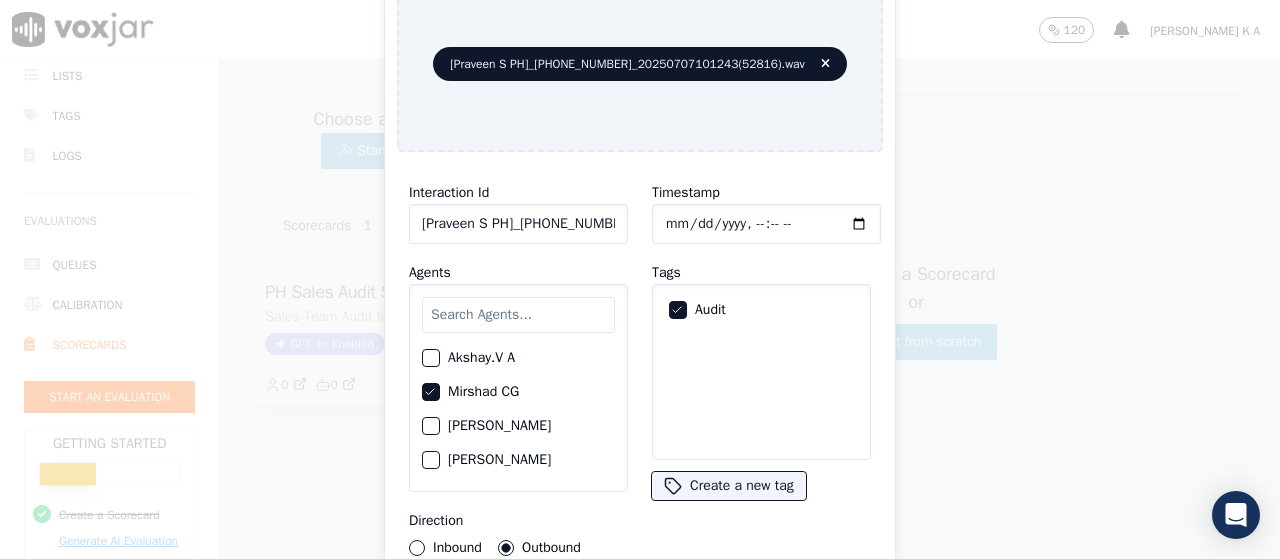 type 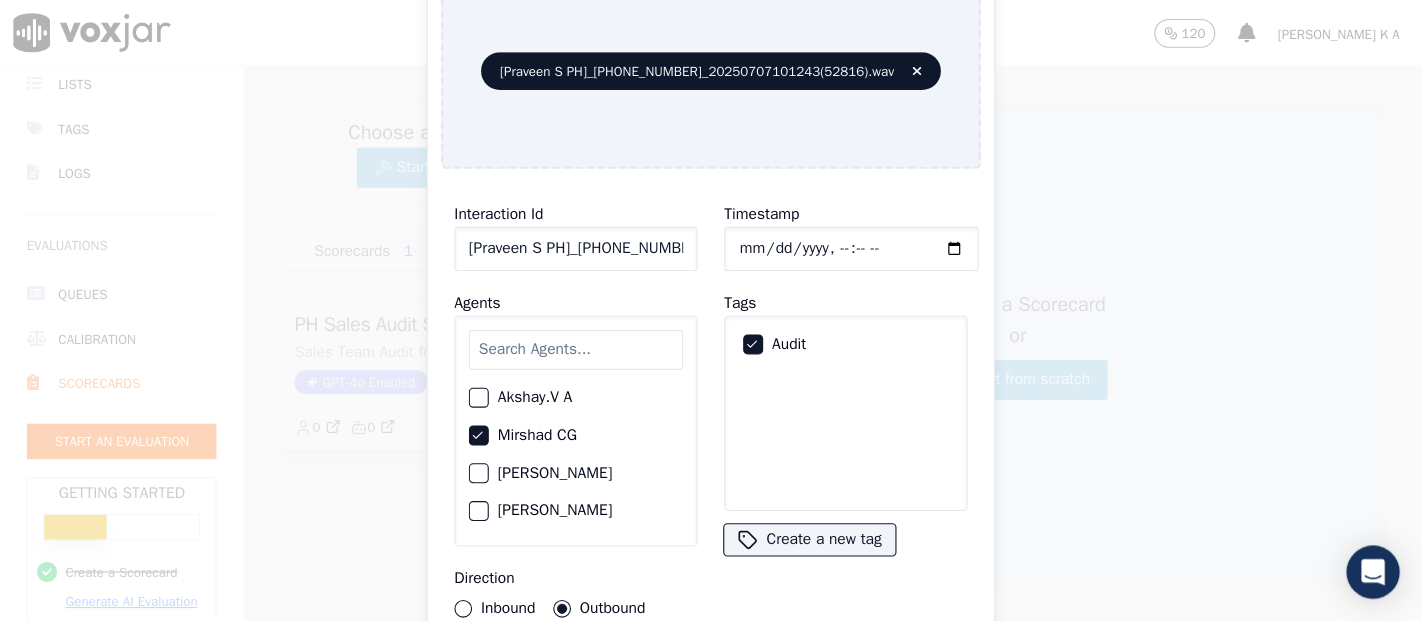 scroll, scrollTop: 100, scrollLeft: 0, axis: vertical 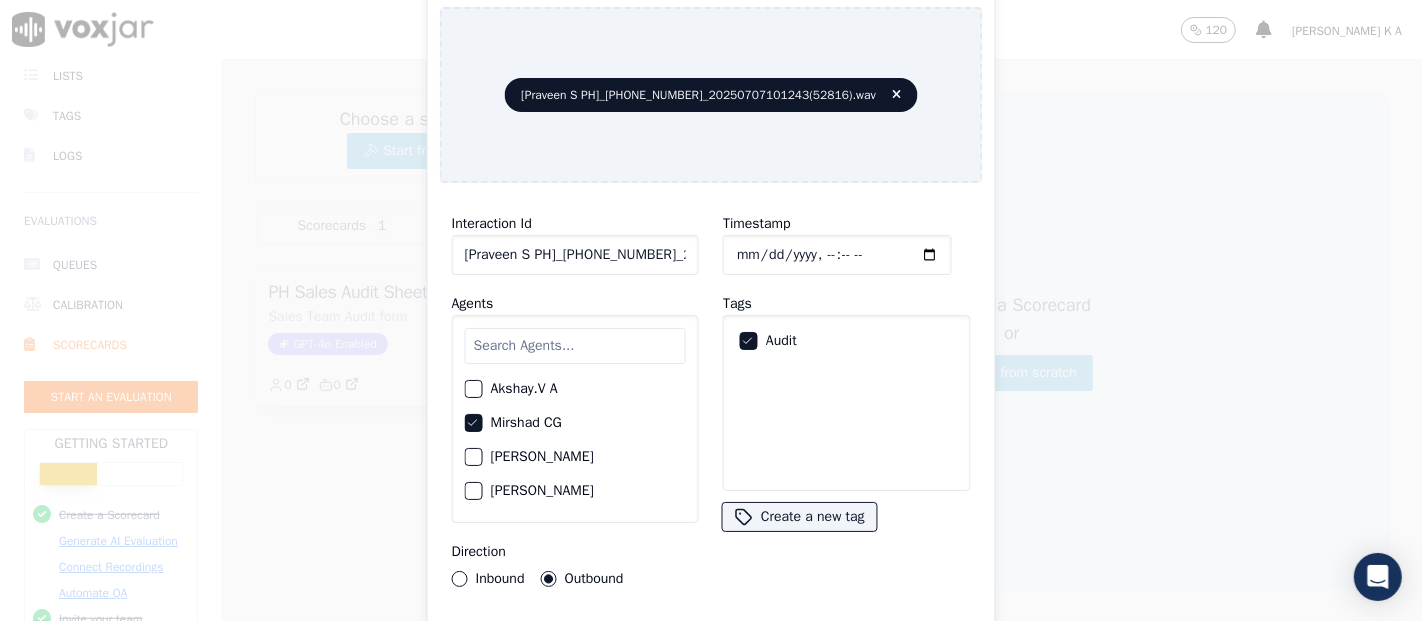 click on "Timestamp       Tags     Audit
Create a new tag" at bounding box center [846, 399] 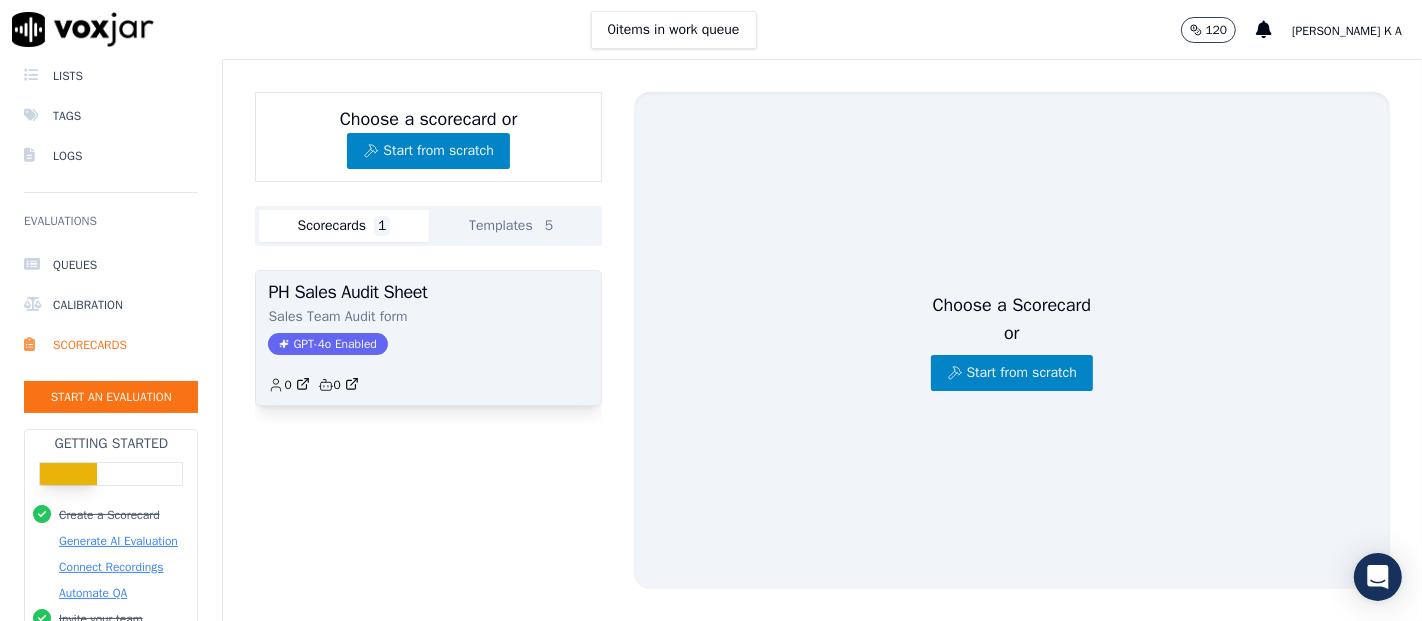 click on "GPT-4o Enabled" 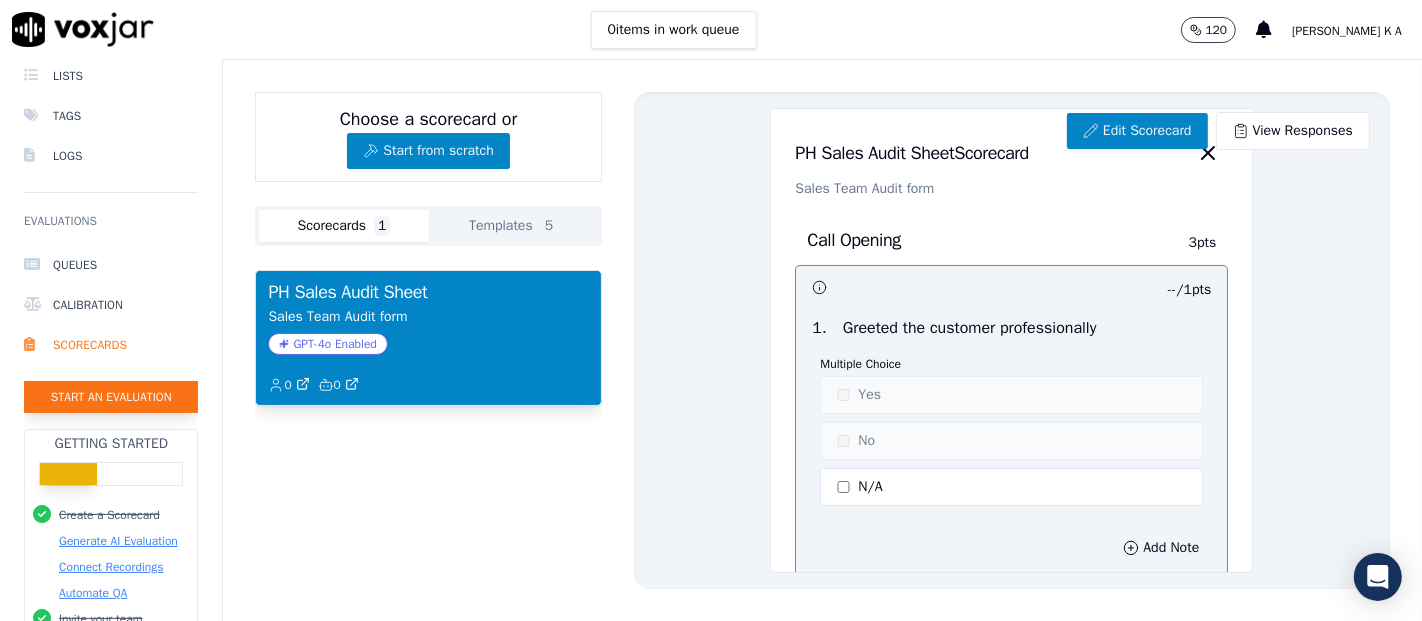 click on "Start an Evaluation" 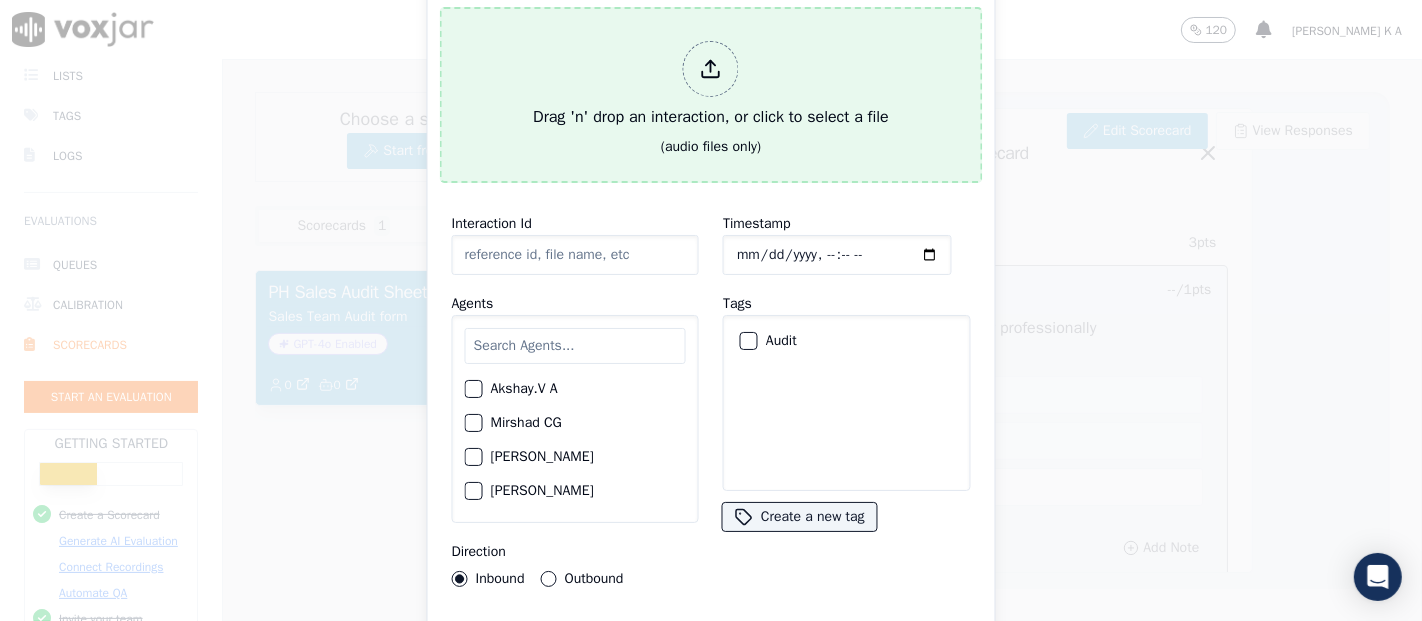 click at bounding box center (711, 69) 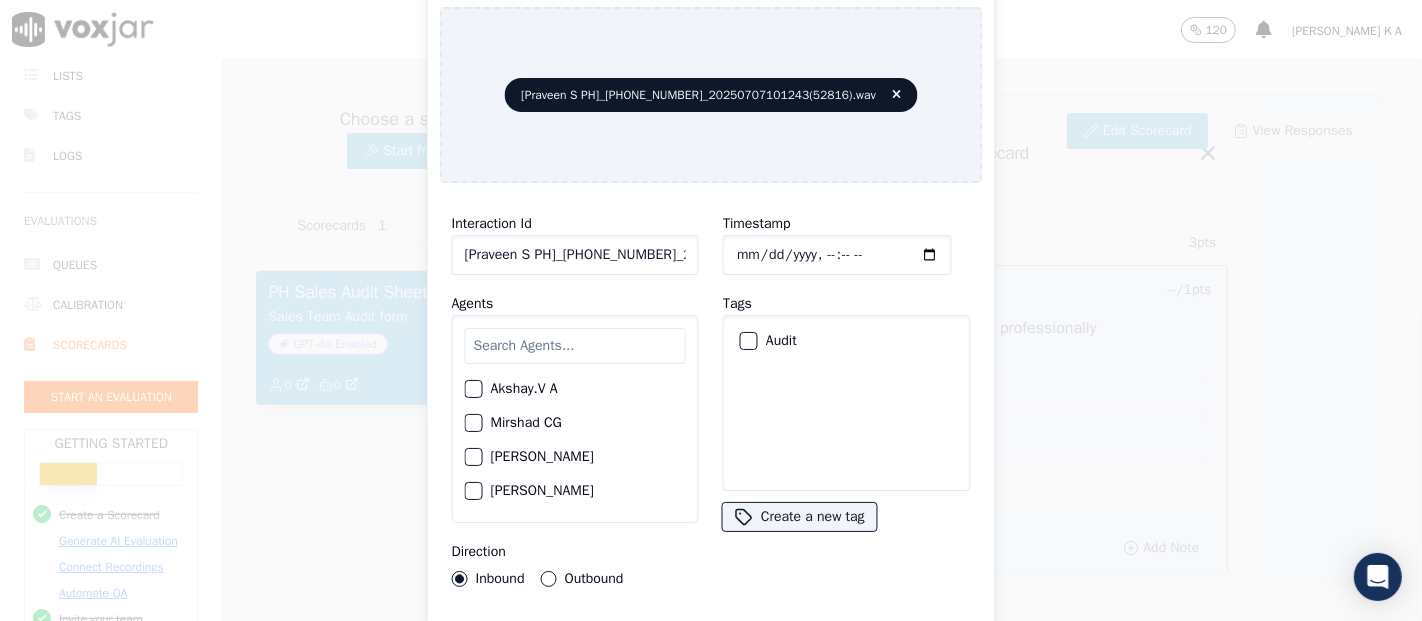 click at bounding box center (575, 346) 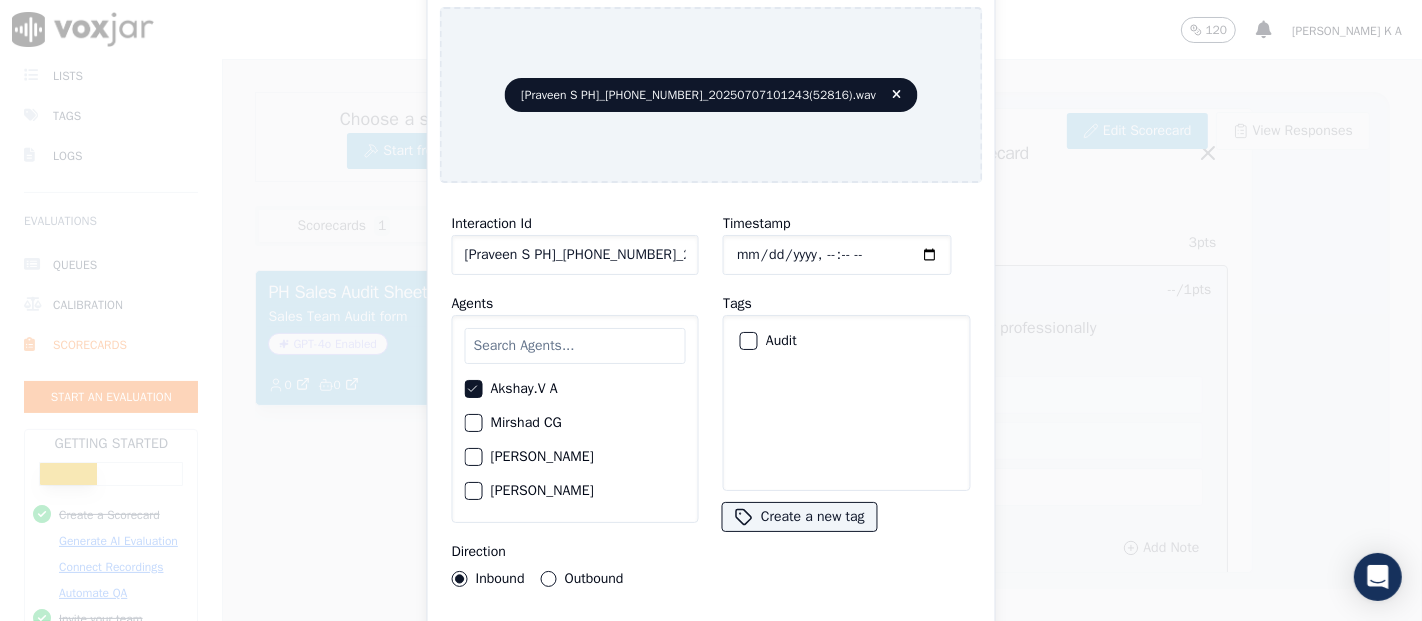 click at bounding box center (748, 341) 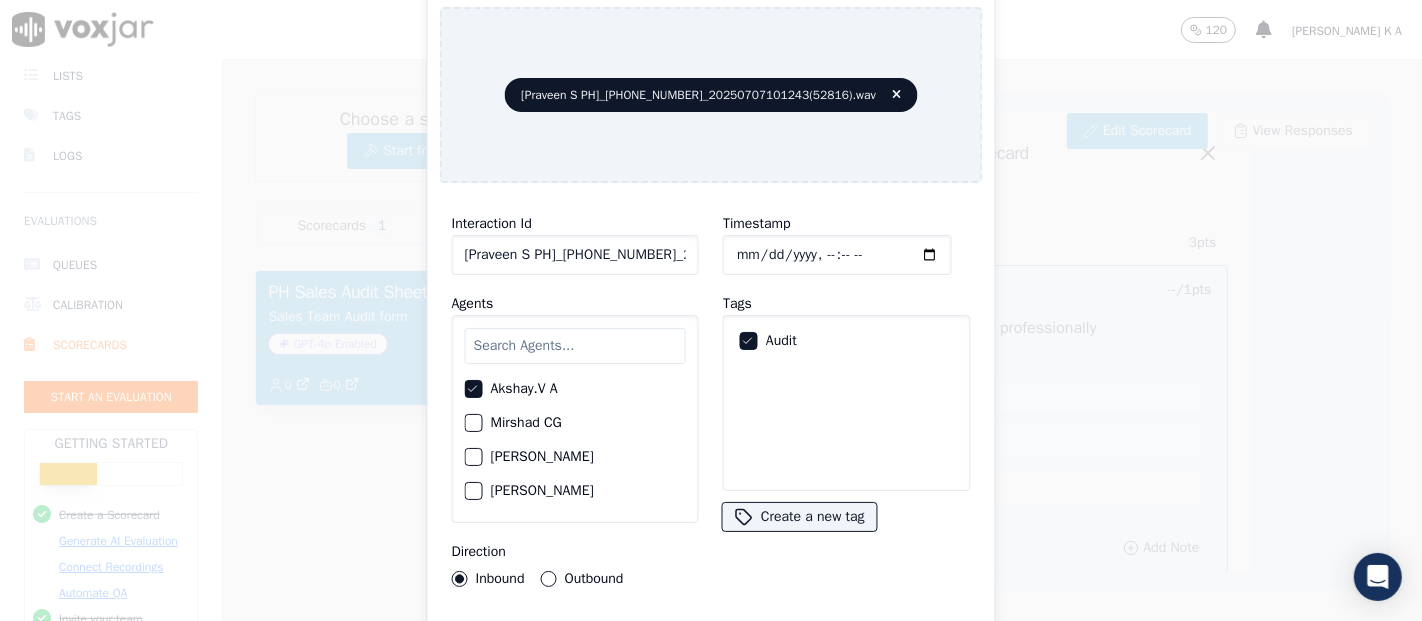 click on "Outbound" at bounding box center [549, 579] 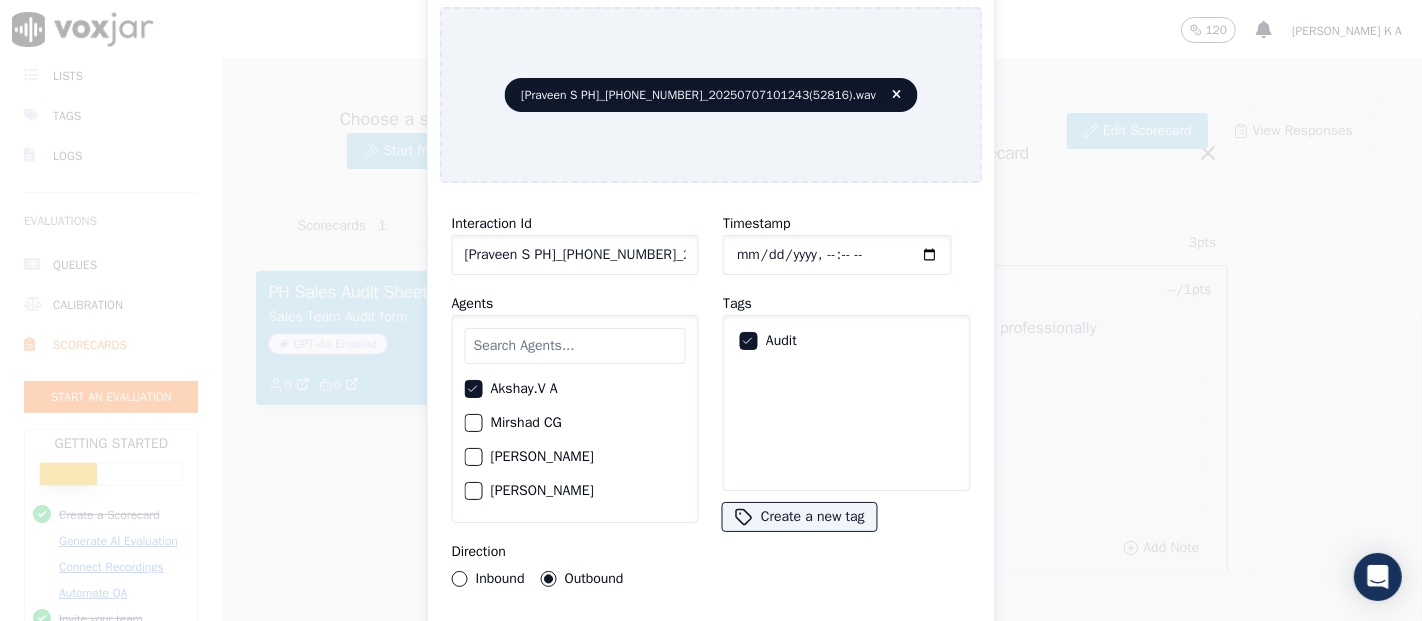 click on "Timestamp       Tags     Audit
Create a new tag" at bounding box center (846, 399) 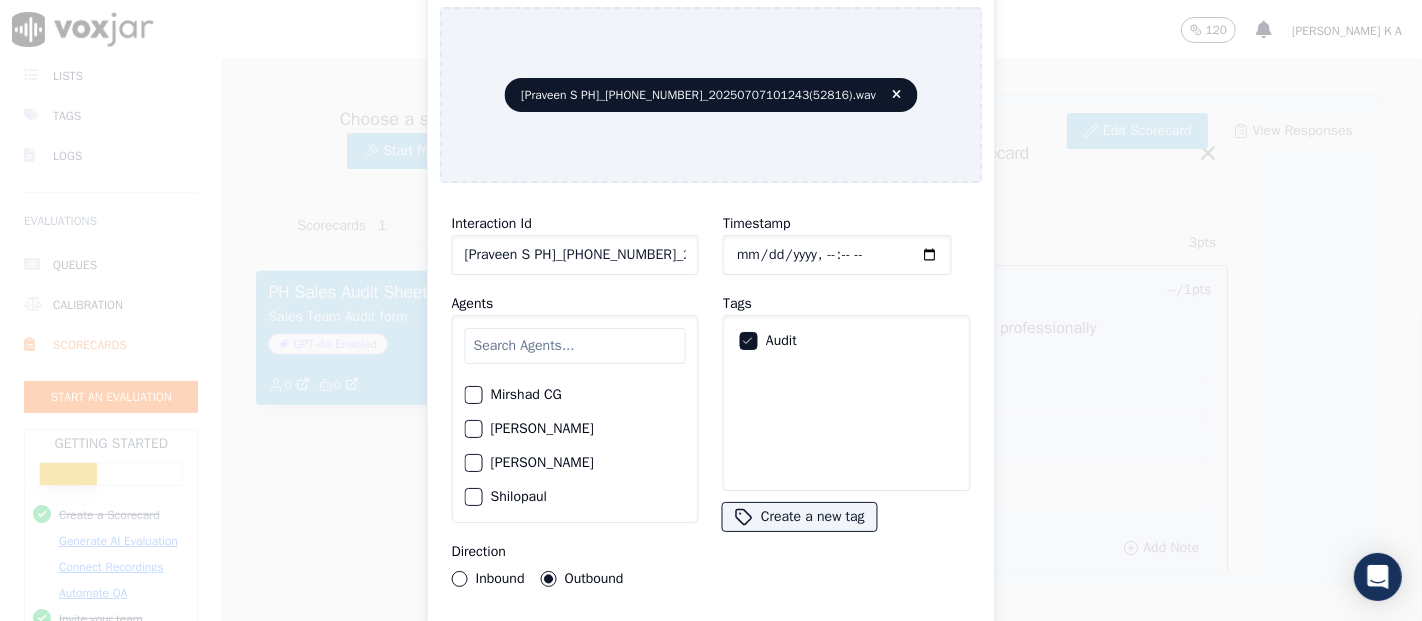 type 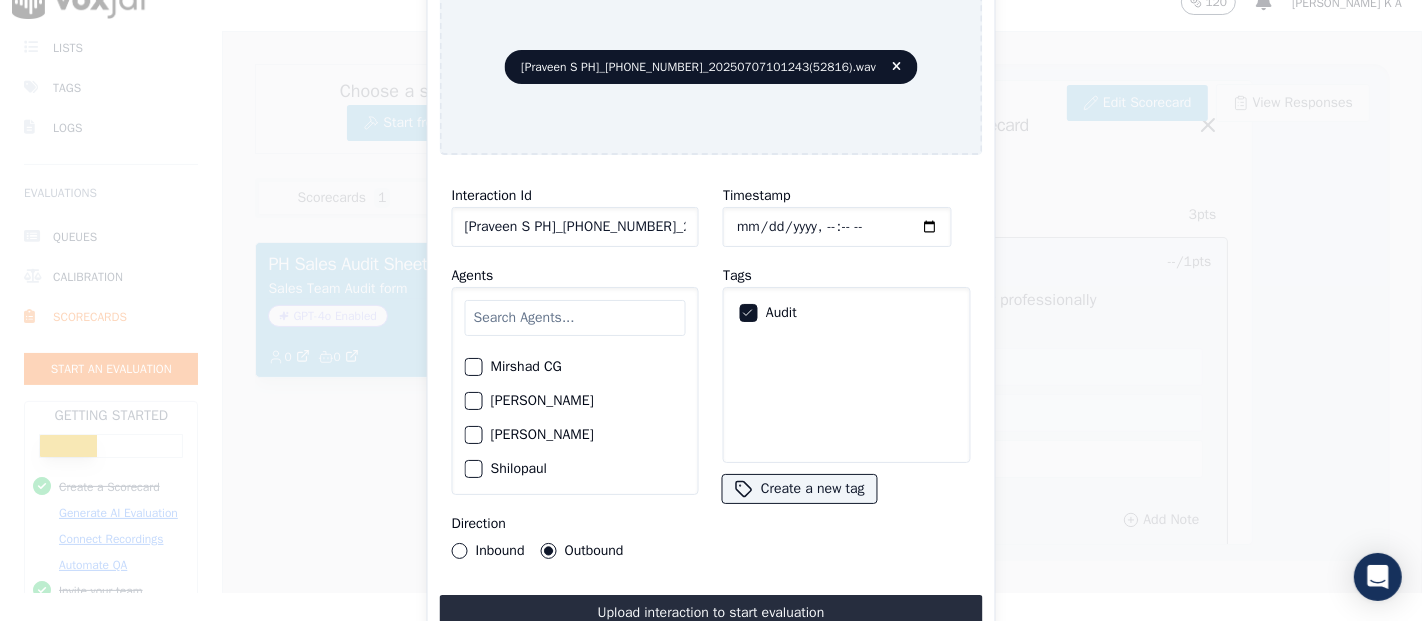 type 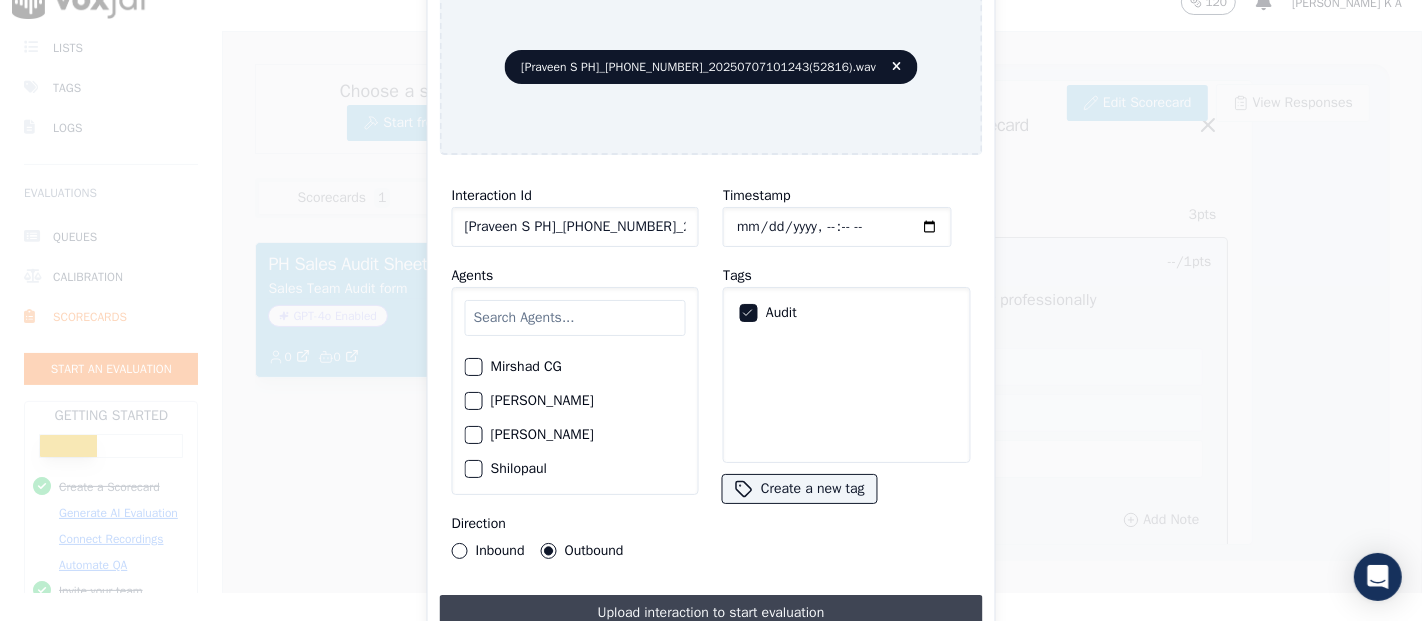 click on "Upload interaction to start evaluation" at bounding box center [711, 613] 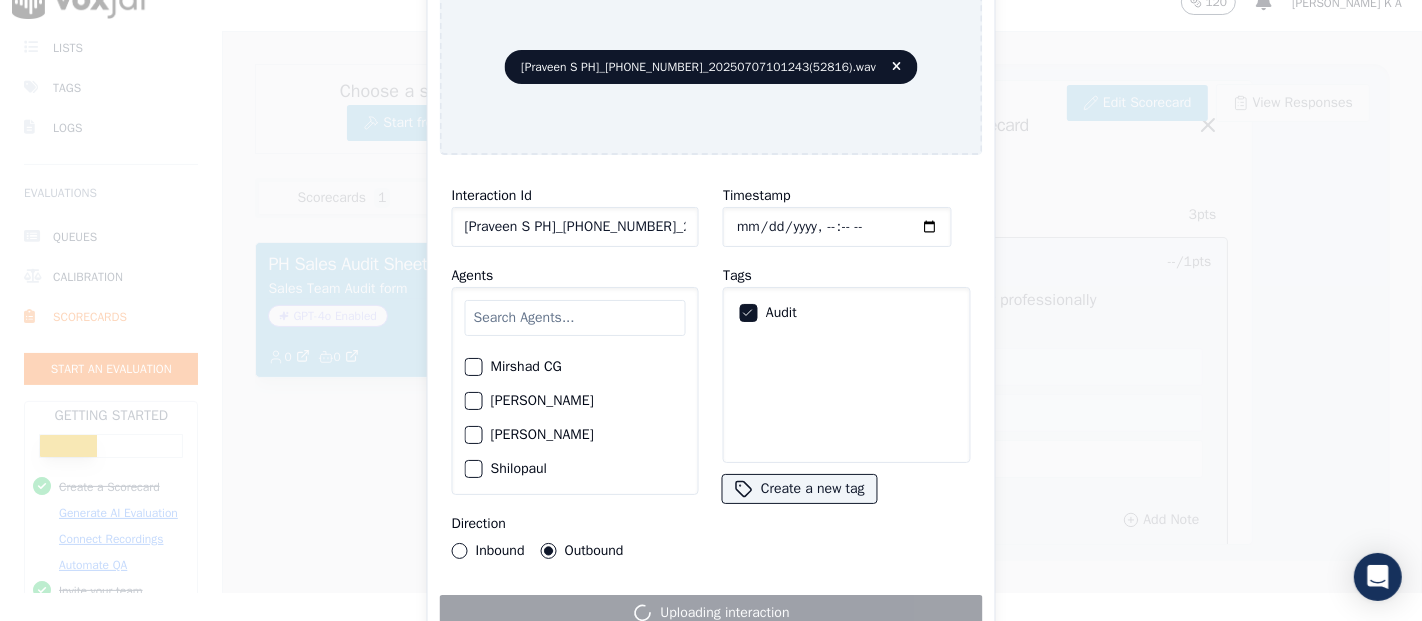 scroll, scrollTop: 0, scrollLeft: 0, axis: both 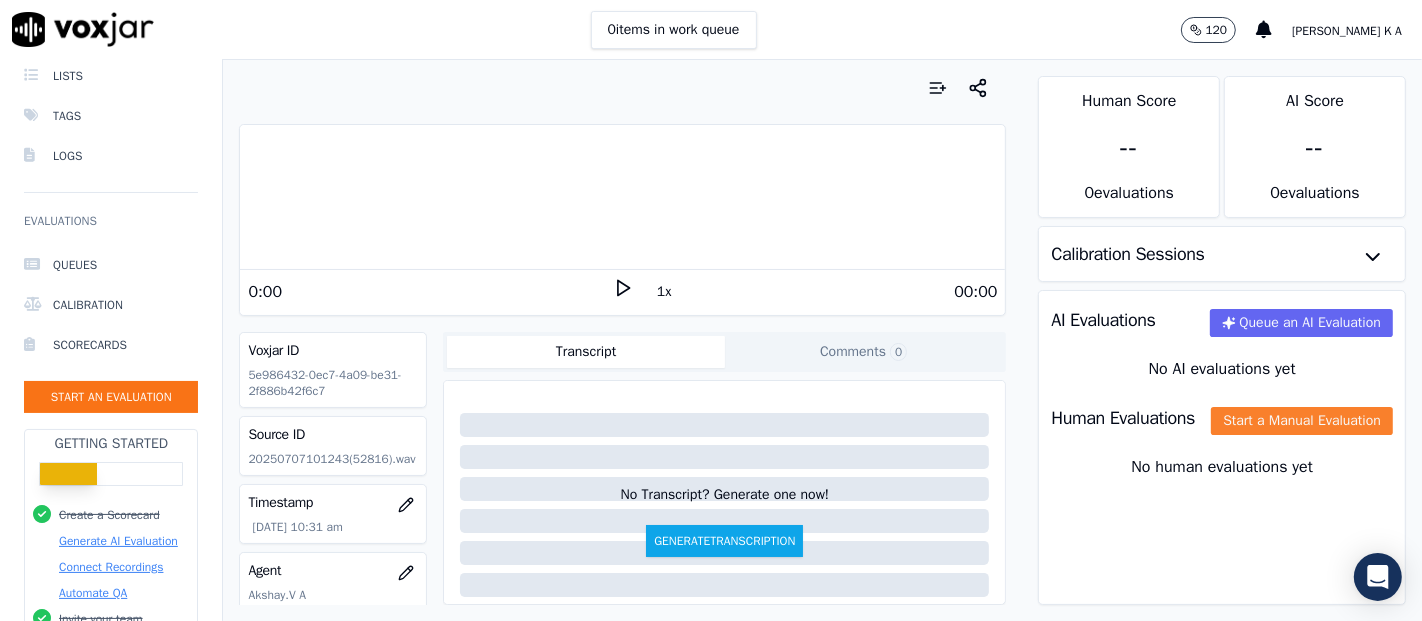 click on "Start a Manual Evaluation" 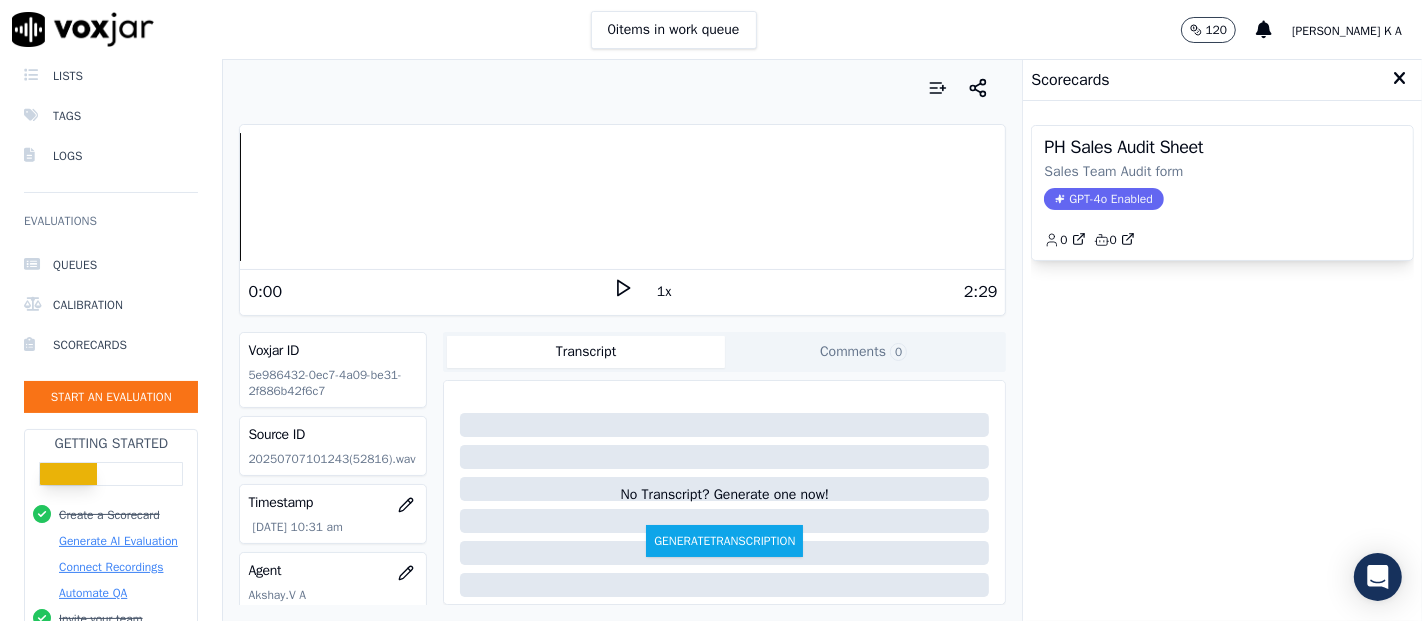 click on "Sales Team Audit form" 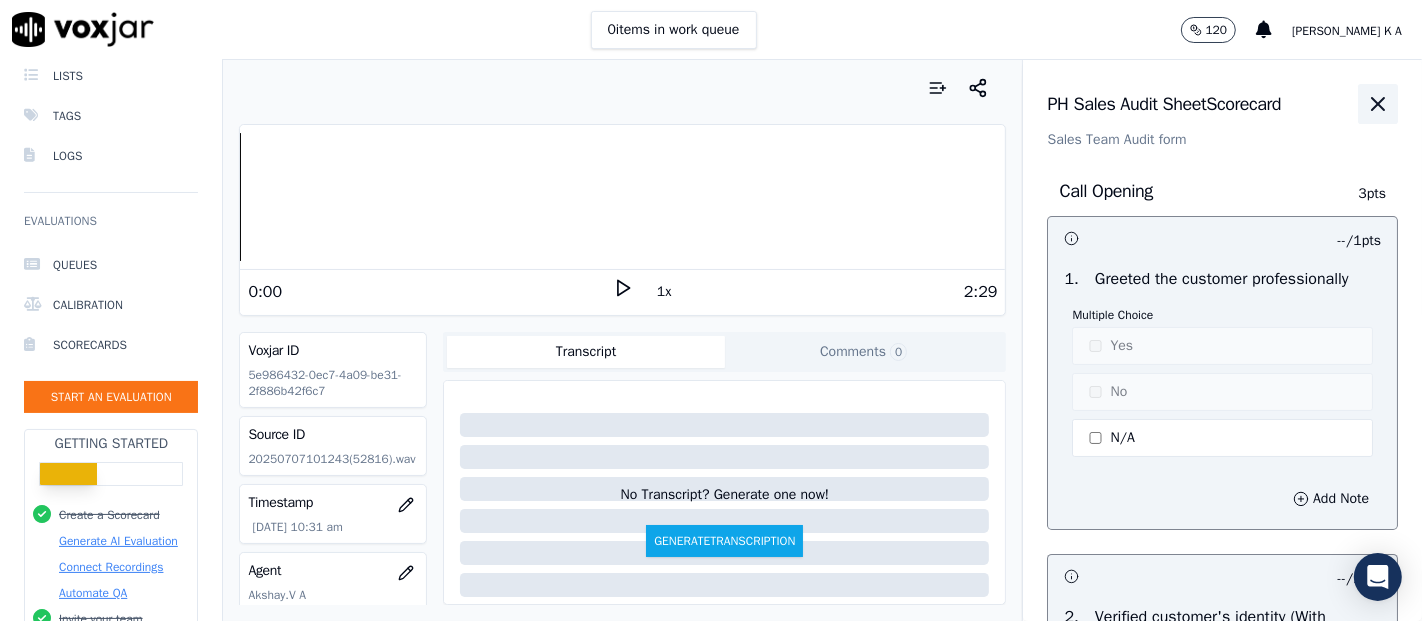 click 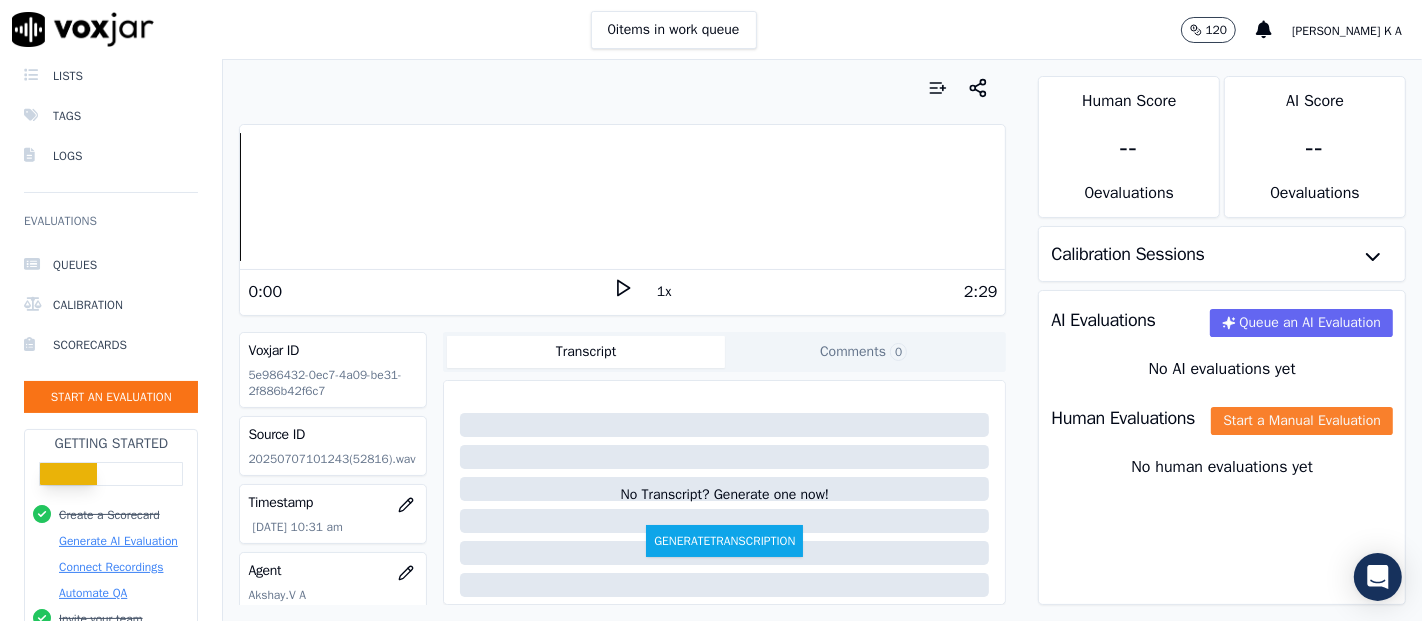 click on "Start a Manual Evaluation" 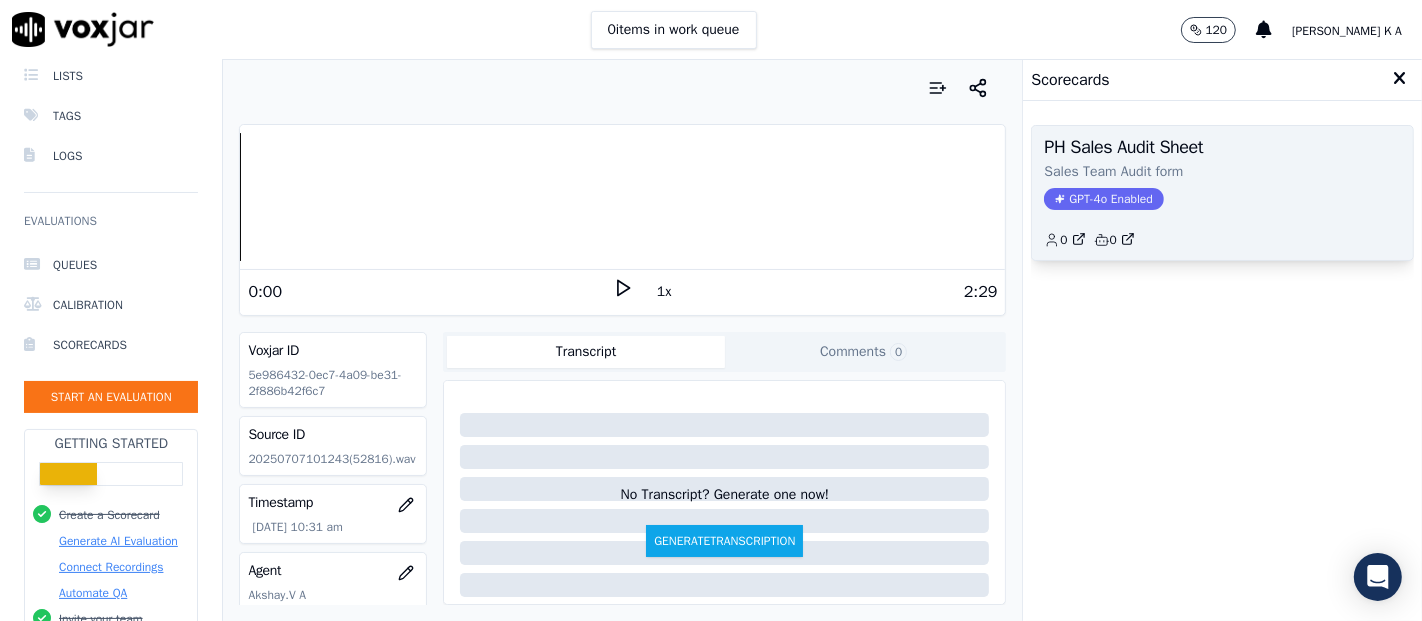 click on "Sales Team Audit form" 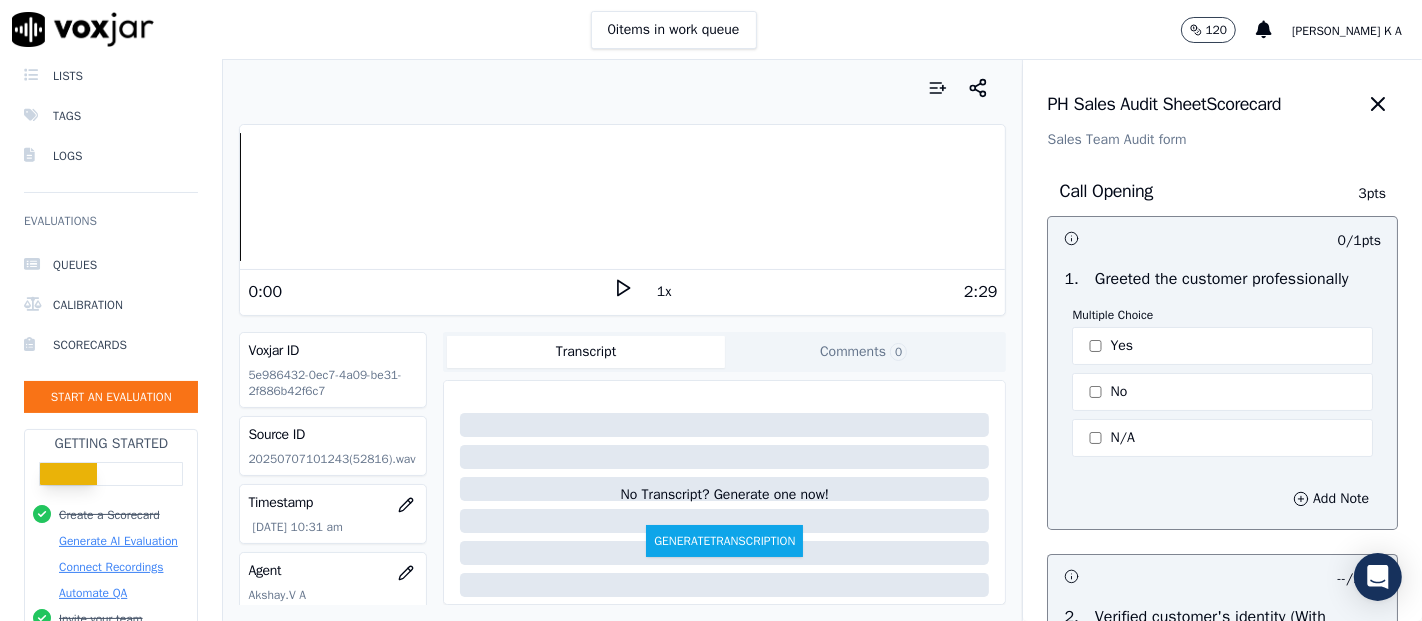 click 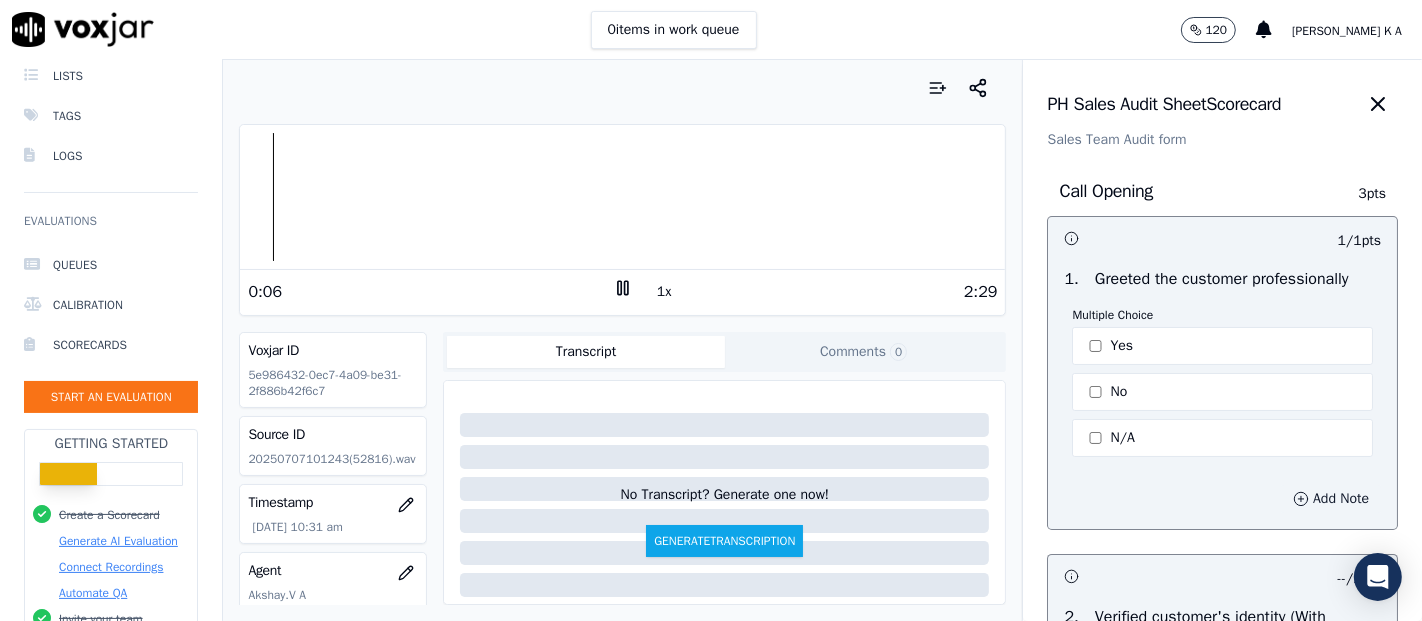 click on "Add Note" at bounding box center [1331, 499] 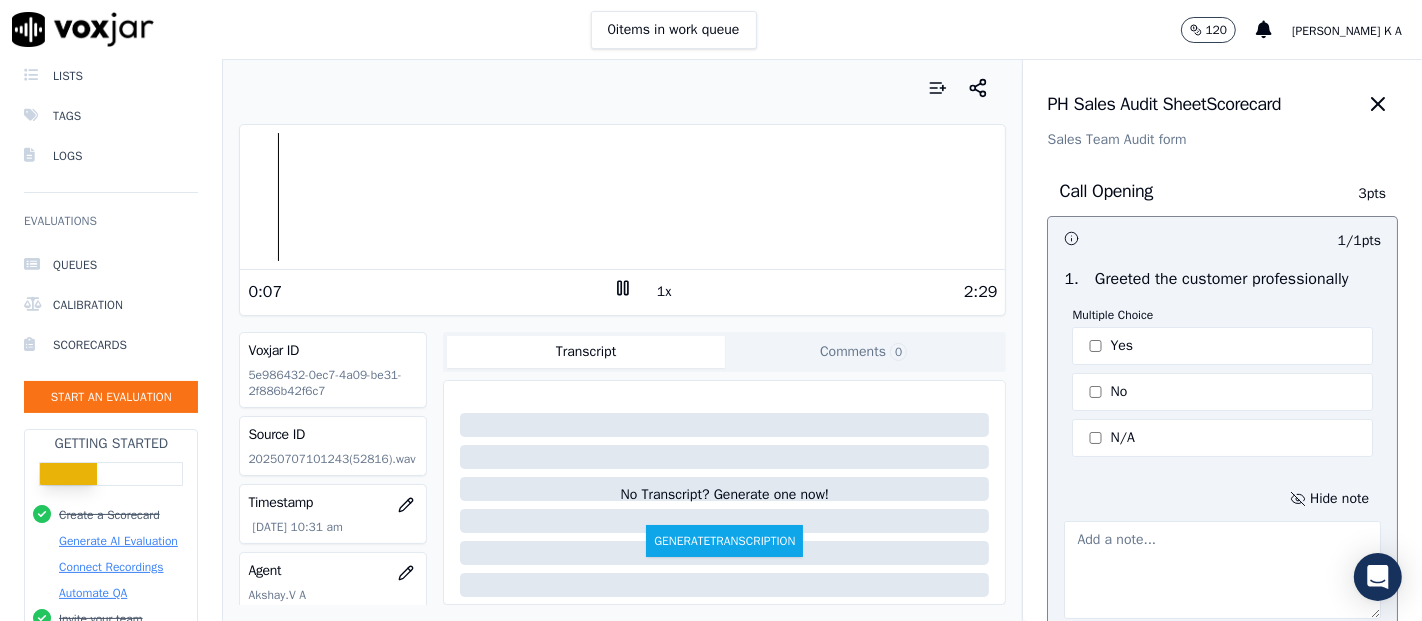 scroll, scrollTop: 222, scrollLeft: 0, axis: vertical 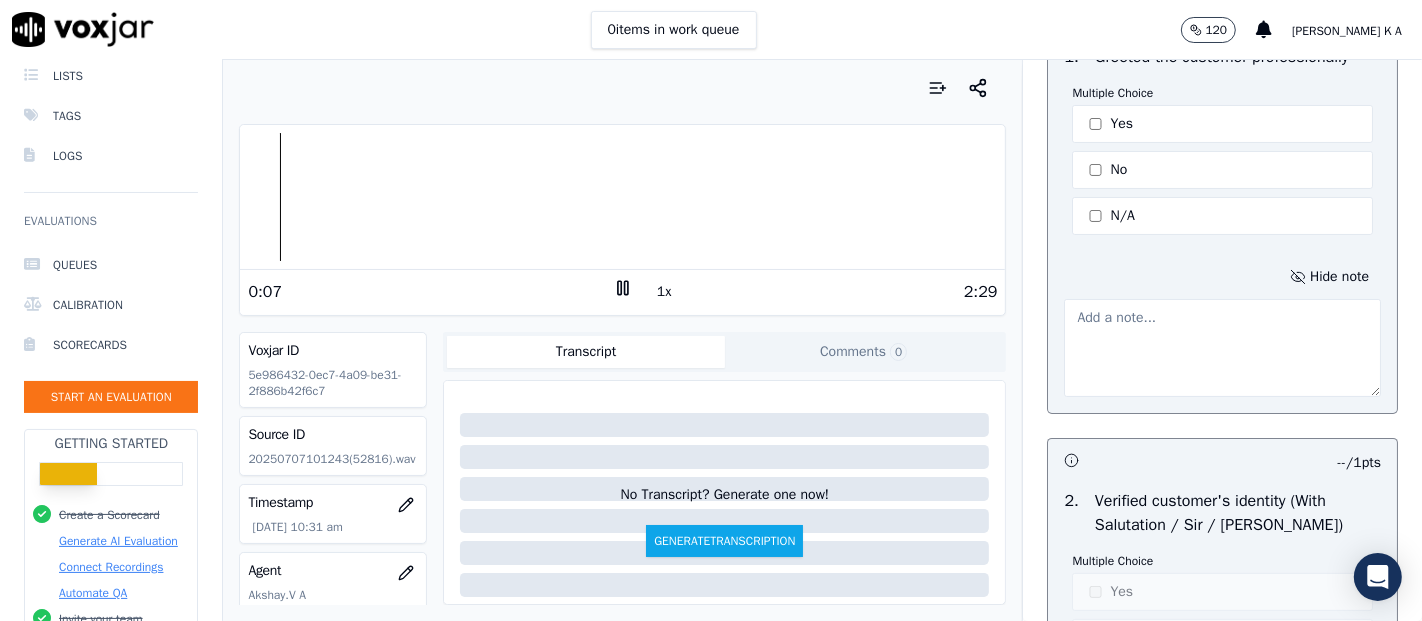 click at bounding box center (1222, 348) 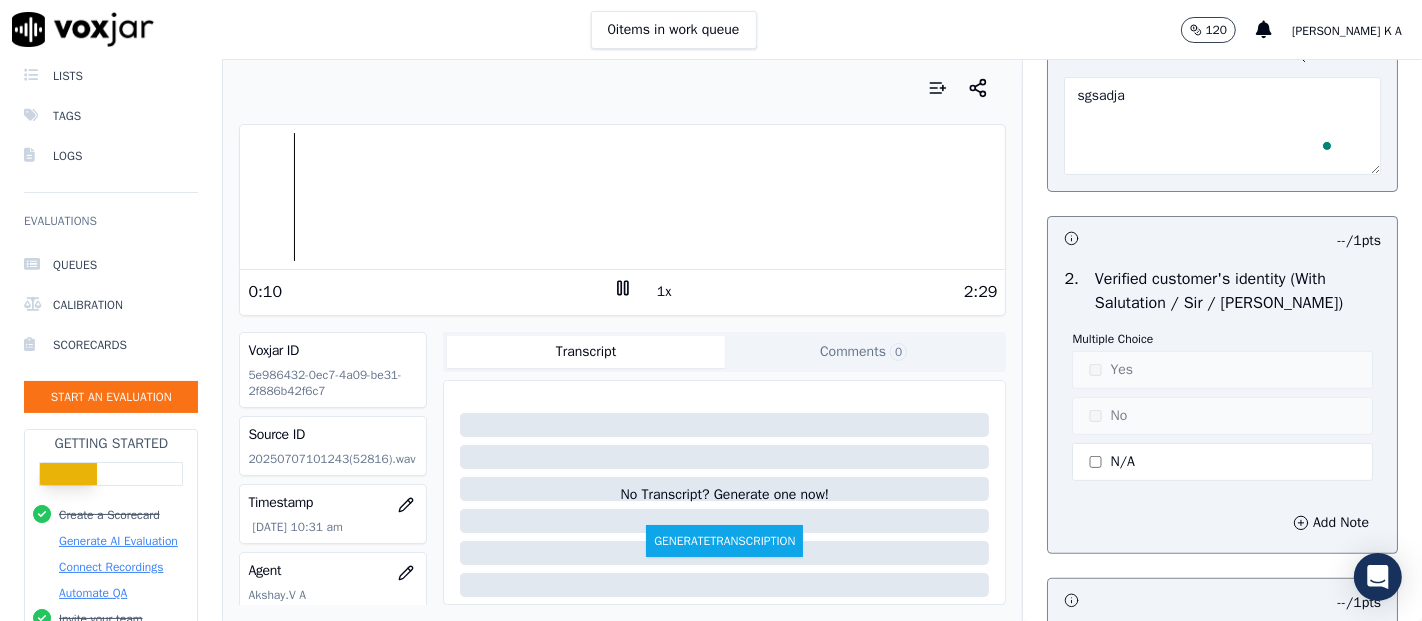 scroll, scrollTop: 666, scrollLeft: 0, axis: vertical 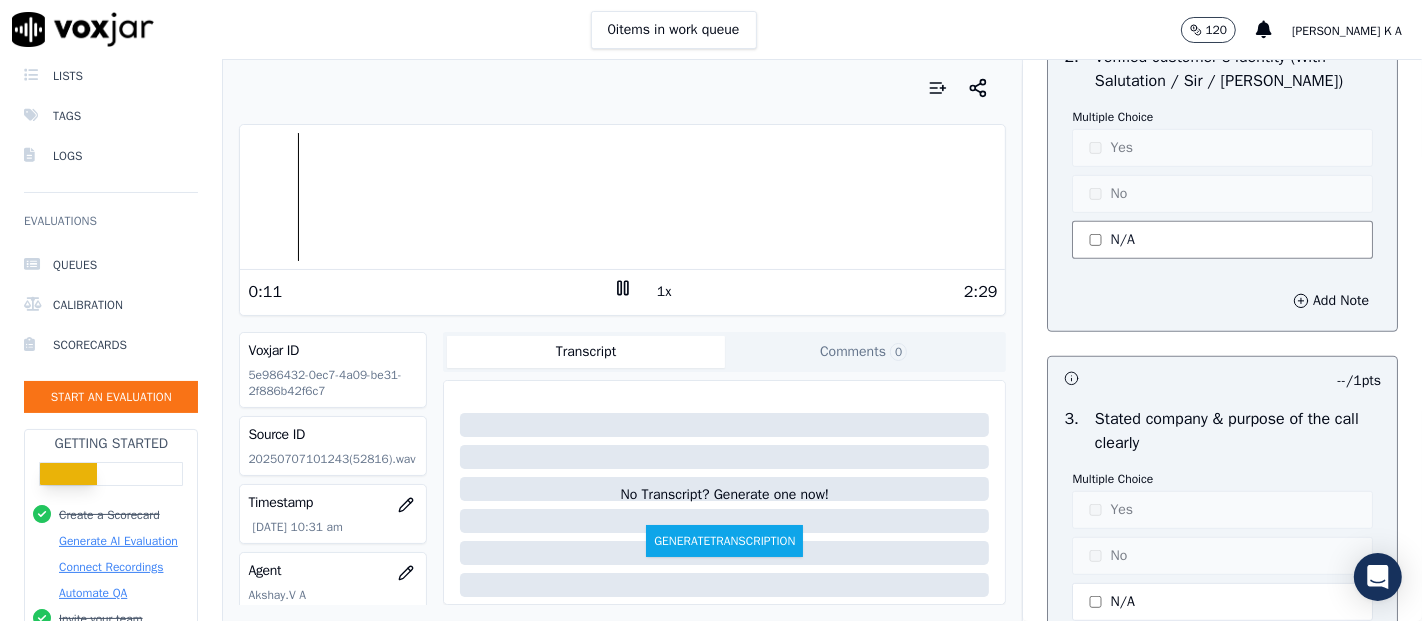 type on "sgsadja" 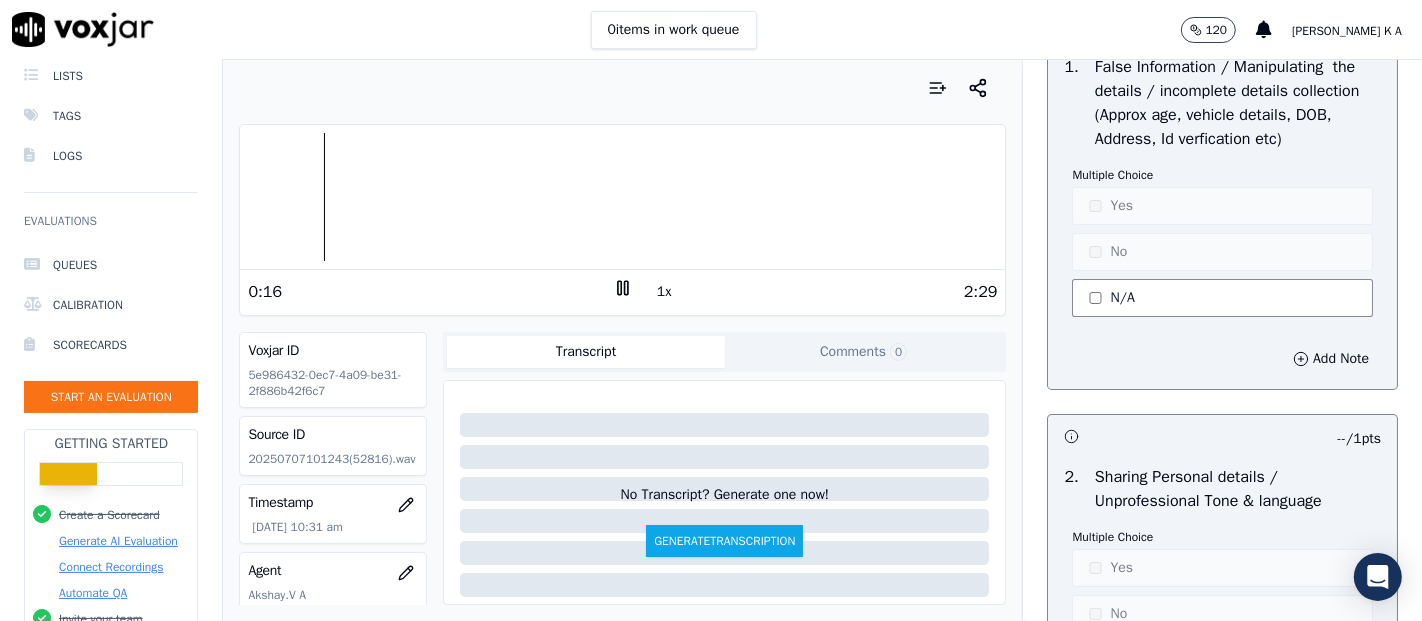 scroll, scrollTop: 6493, scrollLeft: 0, axis: vertical 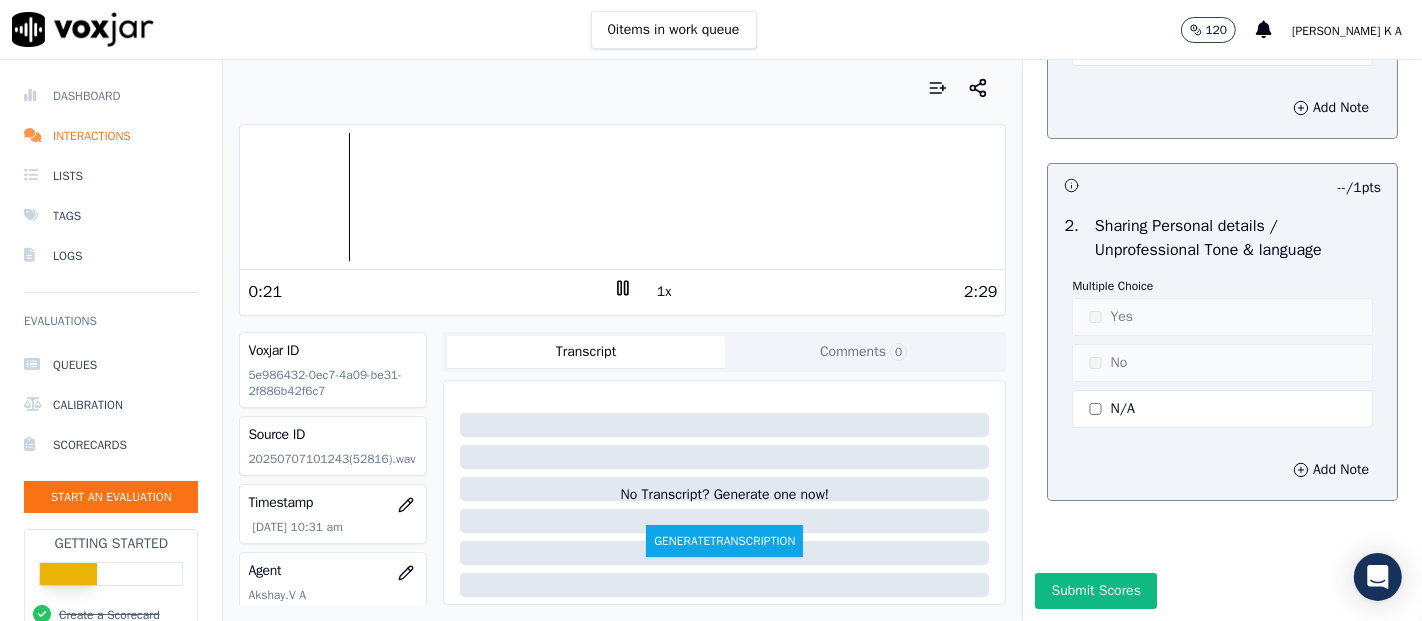 click on "Dashboard" at bounding box center [111, 96] 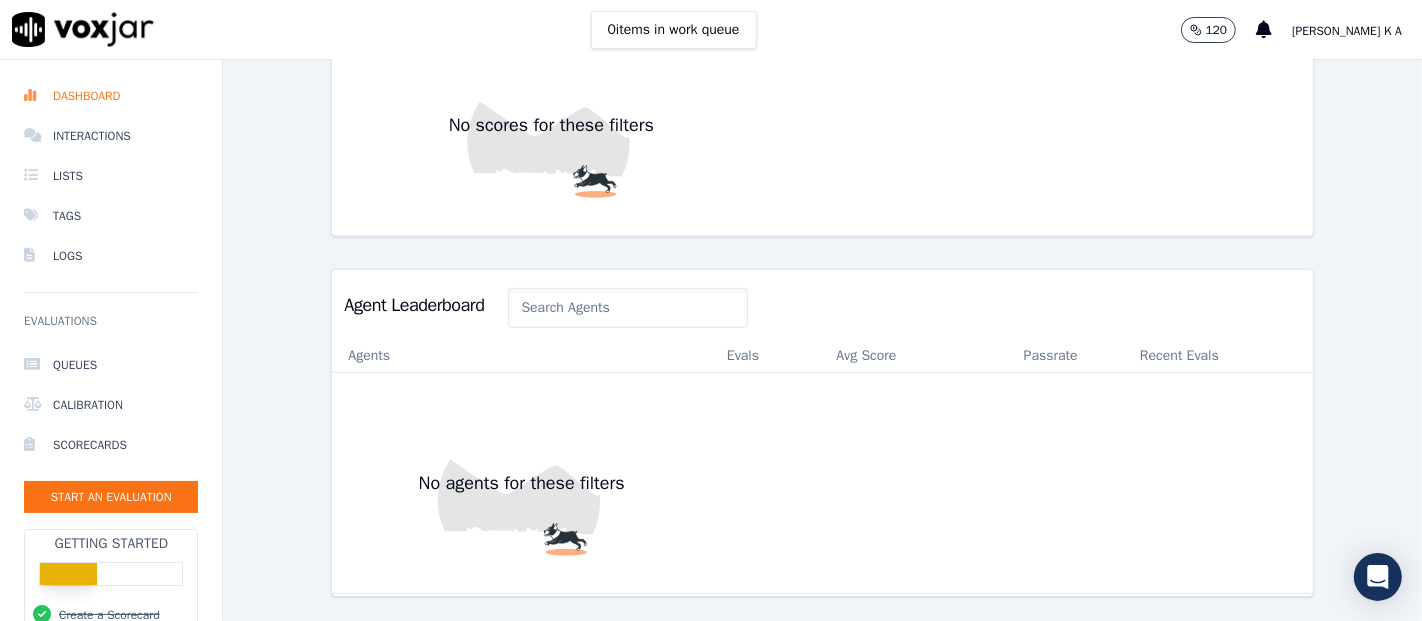 scroll, scrollTop: 780, scrollLeft: 0, axis: vertical 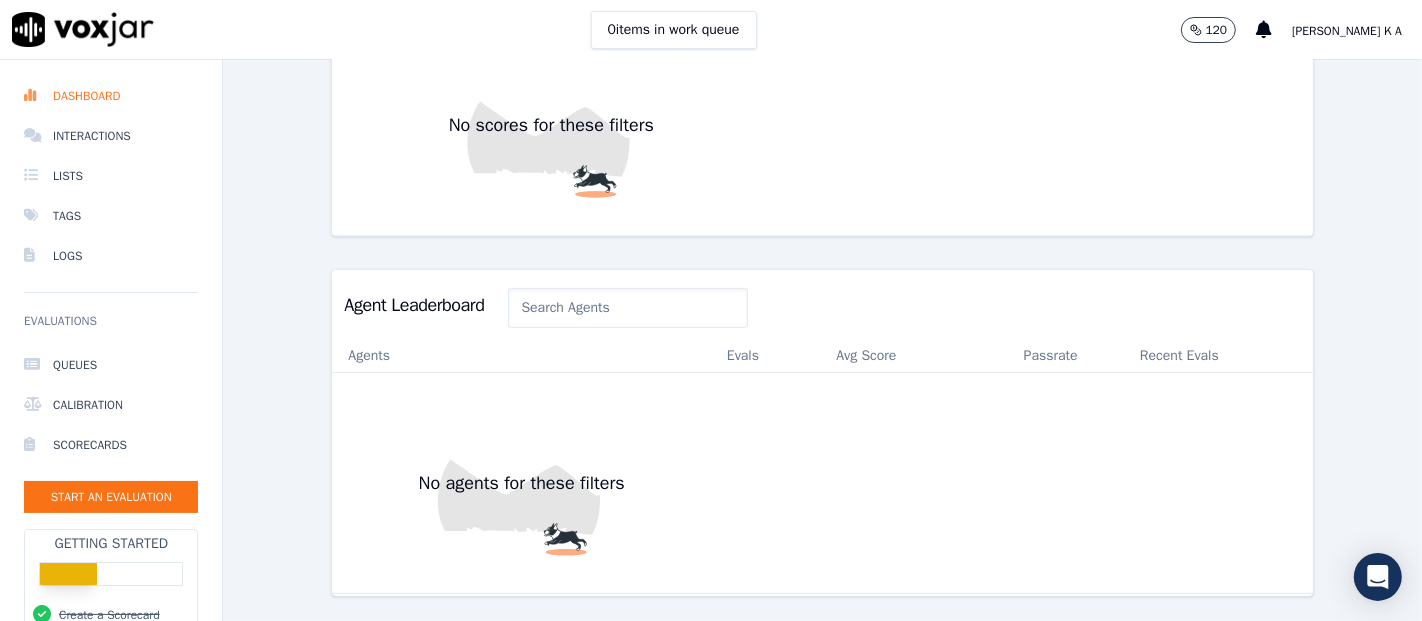 click on "Agents   Evals   Avg Score   Passrate   Recent Evals     No agents for these filters" at bounding box center [822, 466] 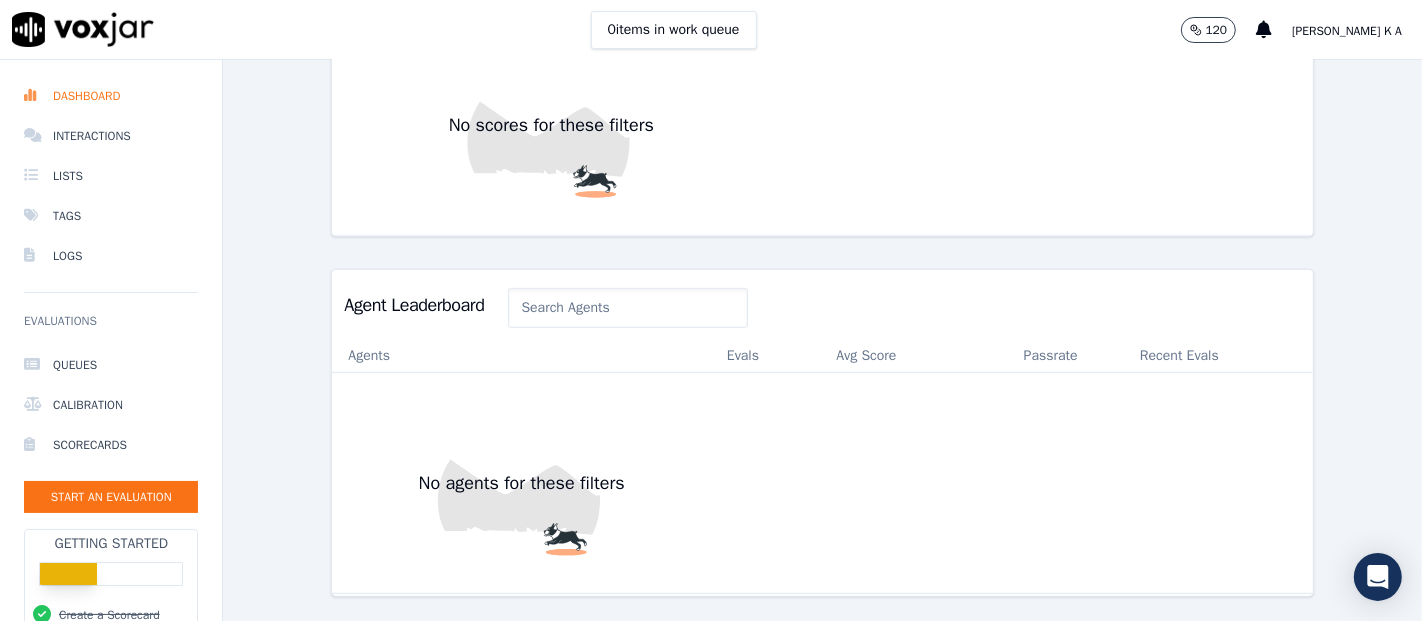 scroll, scrollTop: 780, scrollLeft: 0, axis: vertical 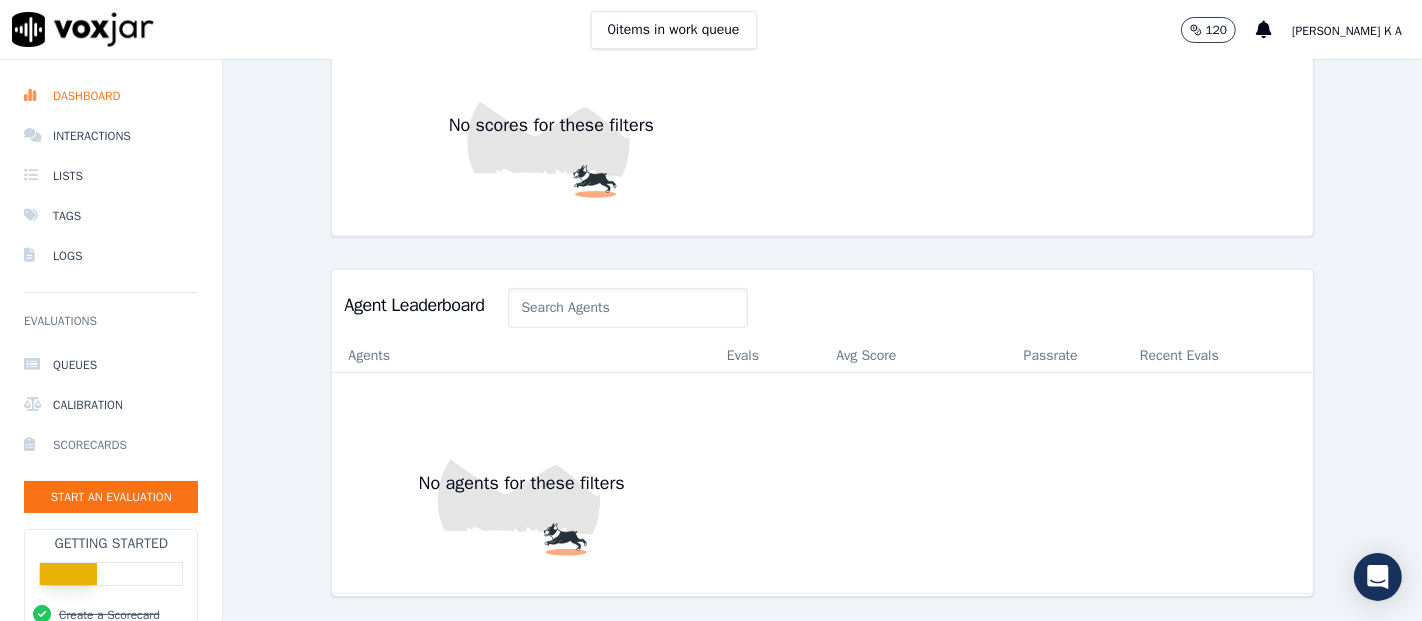 click on "Scorecards" at bounding box center (111, 445) 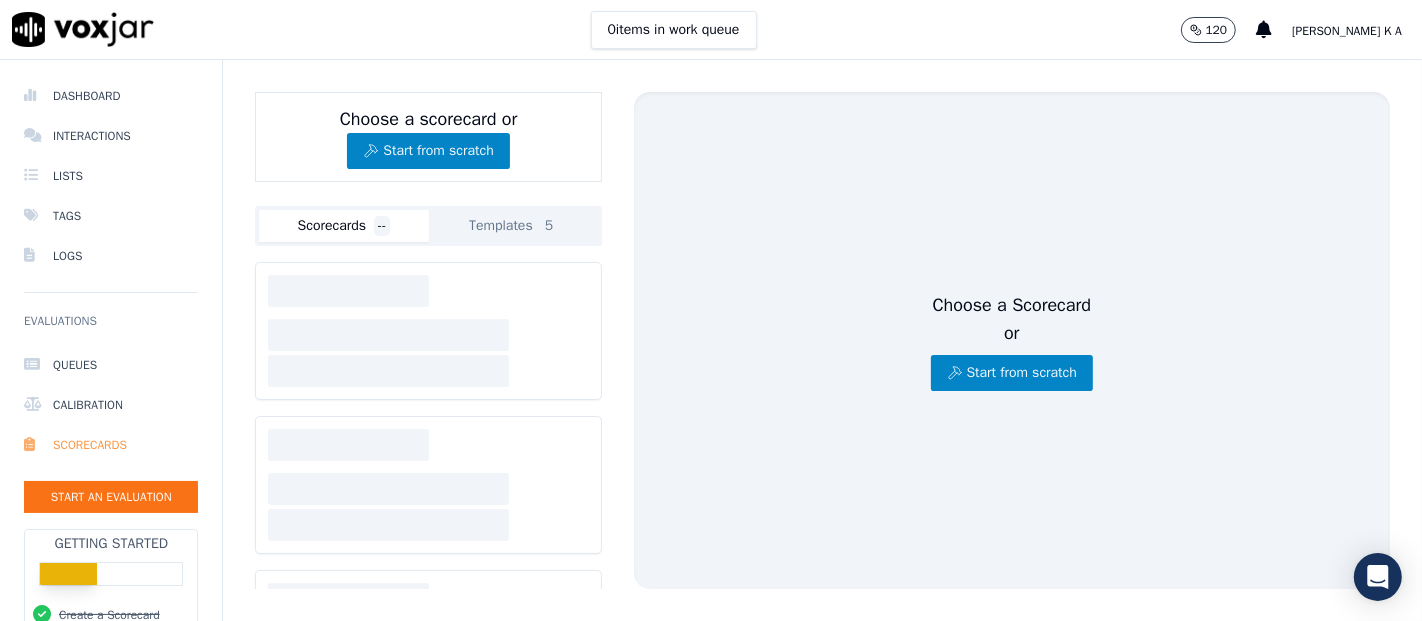 scroll, scrollTop: 0, scrollLeft: 0, axis: both 